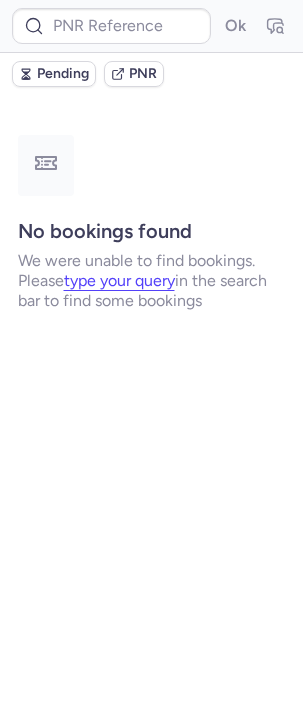 scroll, scrollTop: 0, scrollLeft: 0, axis: both 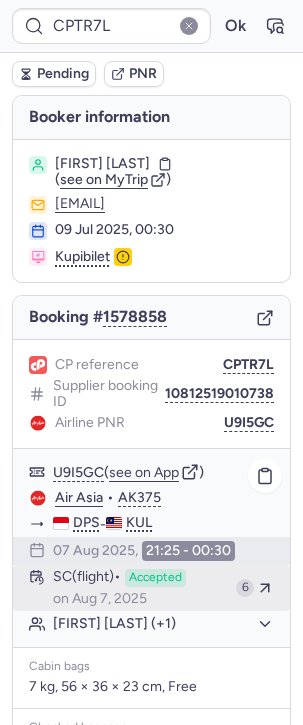 click on "Accepted" at bounding box center (155, 578) 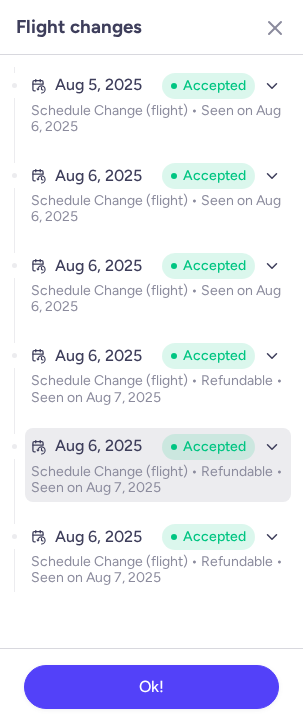 click on "Schedule Change (flight) • Refundable • Seen on Aug 7, 2025" at bounding box center (158, 480) 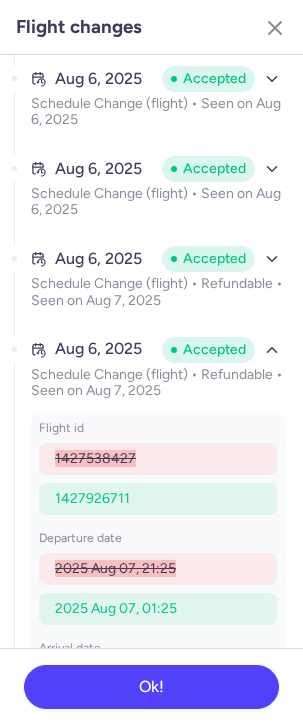 scroll, scrollTop: 280, scrollLeft: 0, axis: vertical 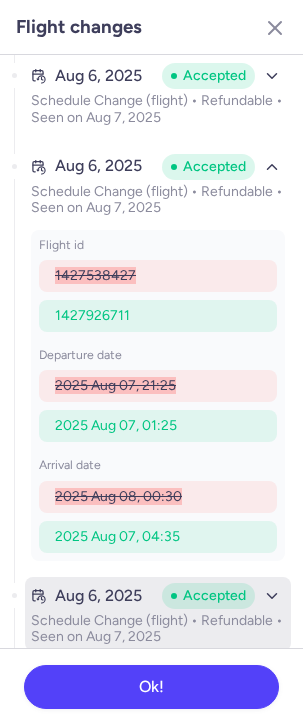 click on "Aug 6, 2025 Accepted Schedule Change (flight) • Refundable • Seen on Aug 7, 2025" at bounding box center (158, 614) 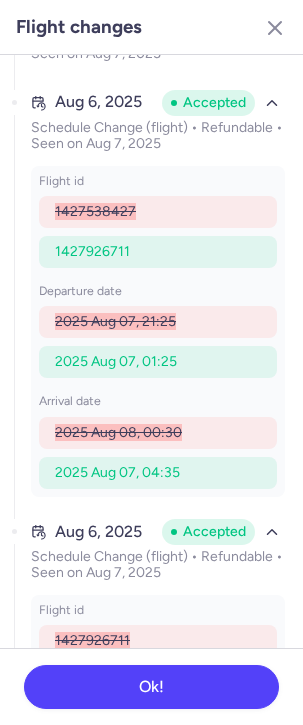 scroll, scrollTop: 308, scrollLeft: 0, axis: vertical 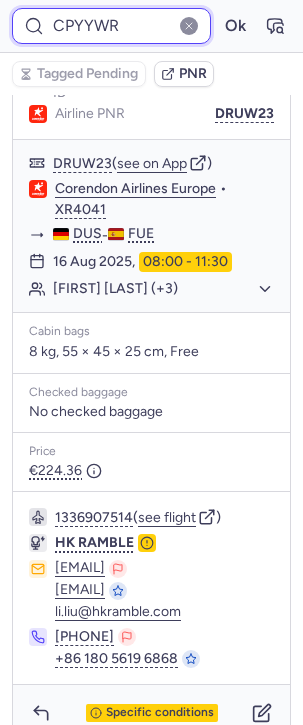 click on "CPYYWR" at bounding box center (111, 26) 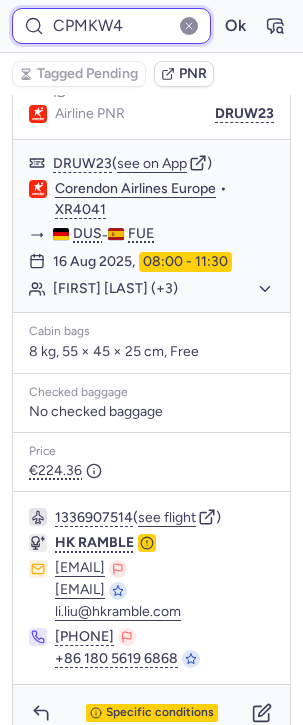 type on "CPMKW4" 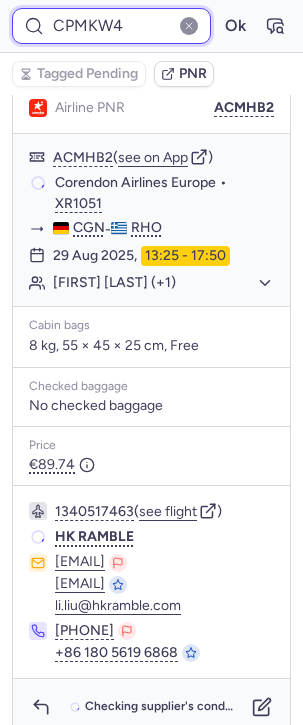 scroll, scrollTop: 309, scrollLeft: 0, axis: vertical 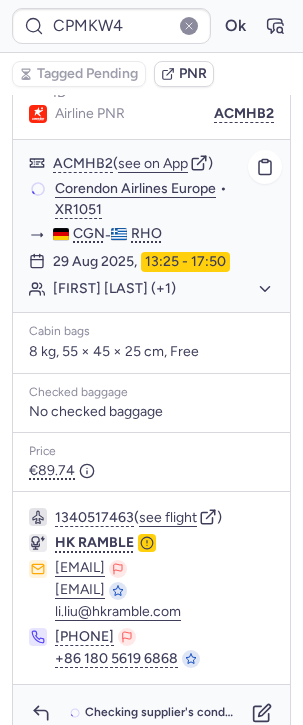 click on "Corendon Airlines Europe" 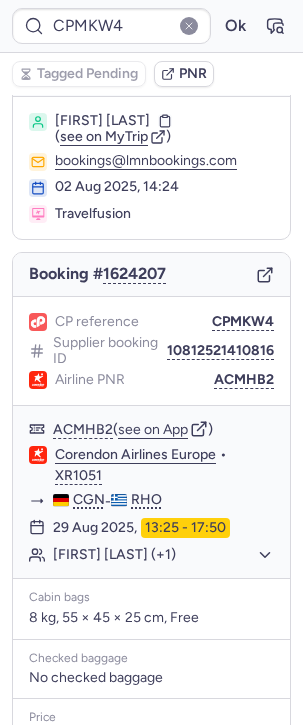 scroll, scrollTop: 38, scrollLeft: 0, axis: vertical 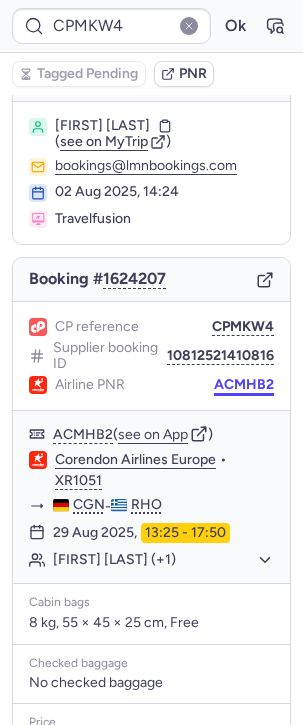 click on "ACMHB2" at bounding box center [244, 385] 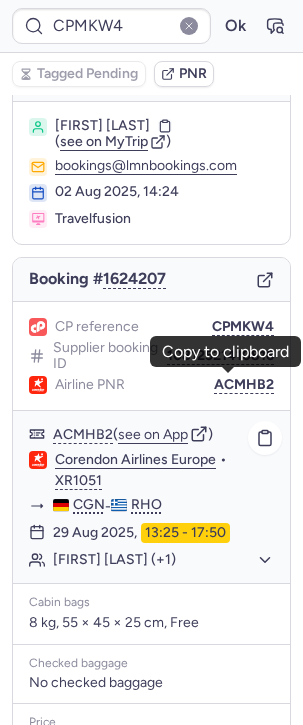 click on "[FIRST] [LAST] (+1)" 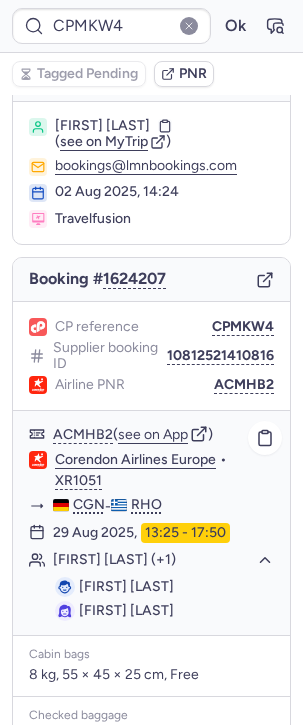 click on "[FIRST] [LAST]" at bounding box center [126, 586] 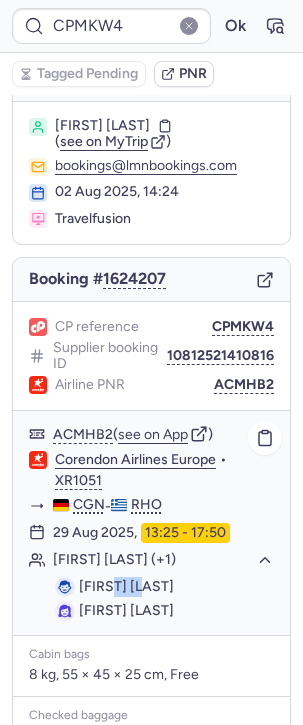 click on "[FIRST] [LAST]" at bounding box center [126, 586] 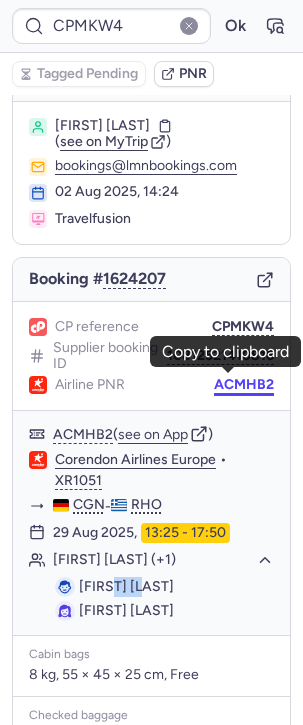 click on "ACMHB2" at bounding box center (244, 385) 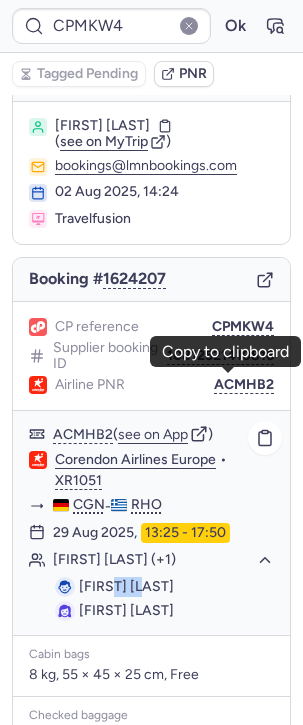 type 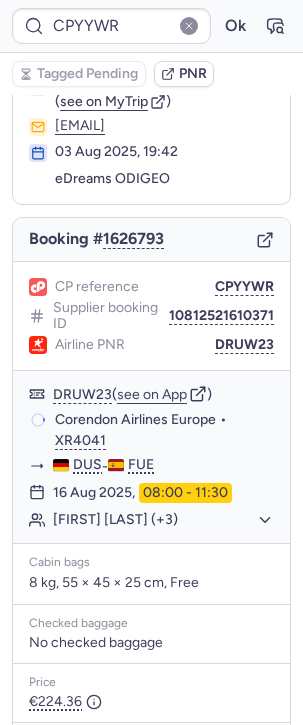scroll, scrollTop: 77, scrollLeft: 0, axis: vertical 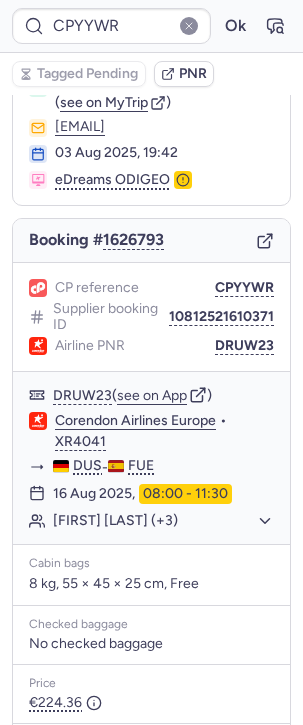 type on "CP5FA5" 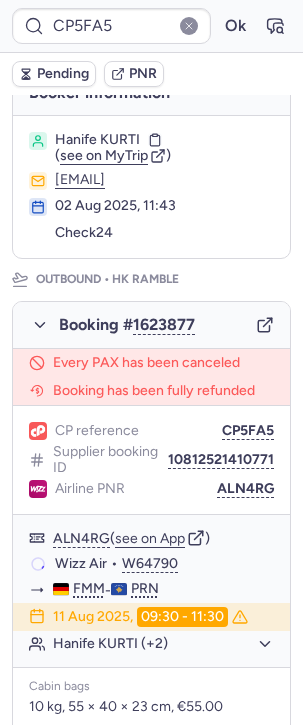 scroll, scrollTop: 117, scrollLeft: 0, axis: vertical 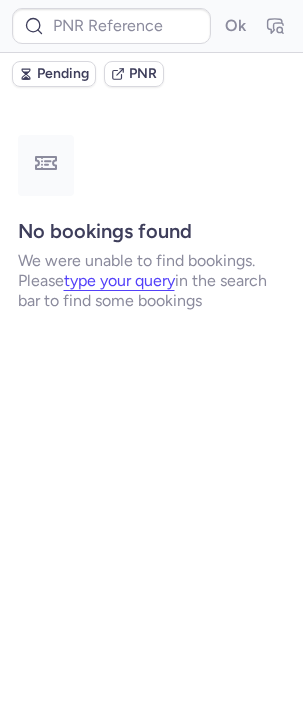 type on "CPYYWR" 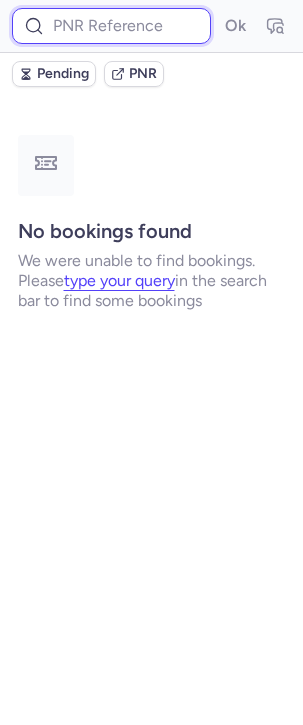 click at bounding box center [111, 26] 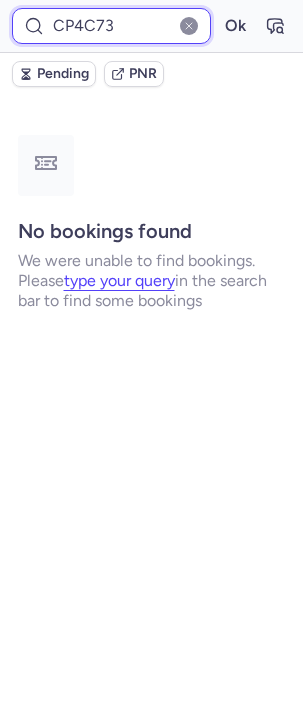 click on "Ok" at bounding box center (235, 26) 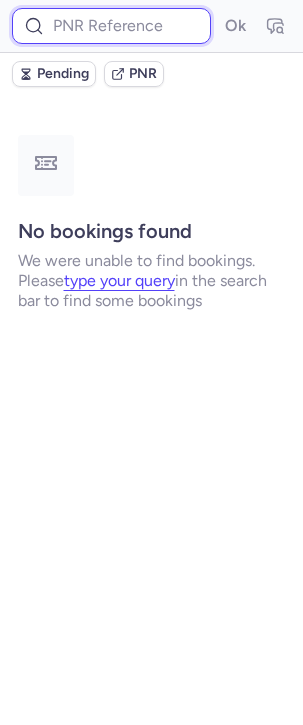paste on "CP4C73" 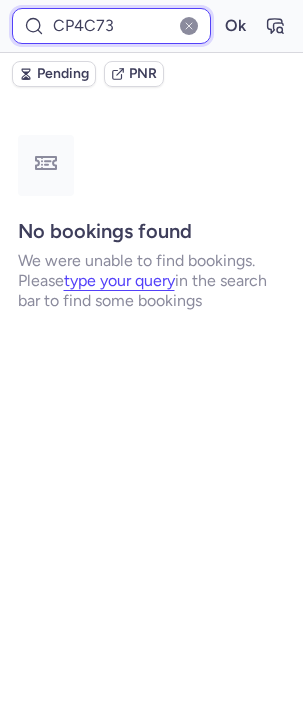 click on "Ok" at bounding box center (235, 26) 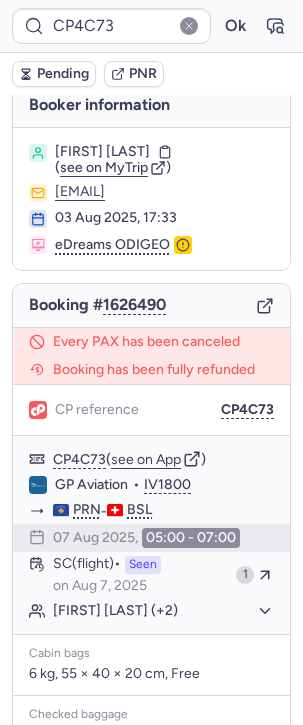scroll, scrollTop: 0, scrollLeft: 0, axis: both 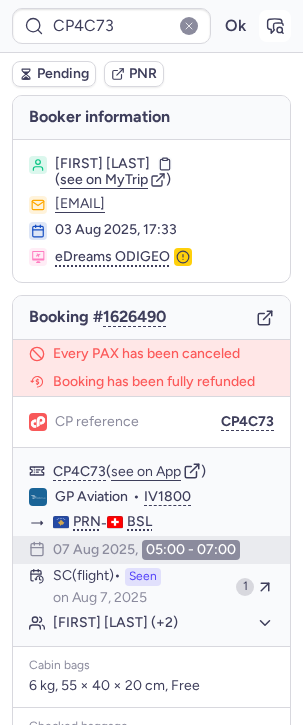 click 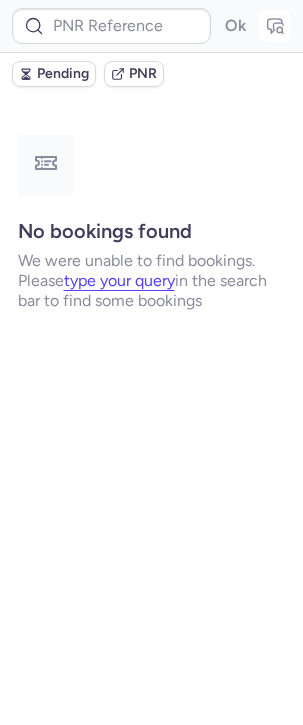 type on "CP4C73" 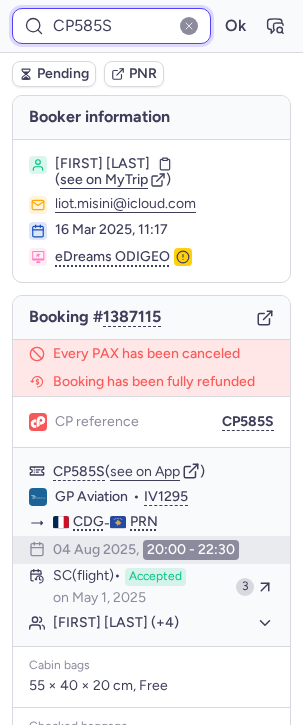 click on "CP585S" at bounding box center [111, 26] 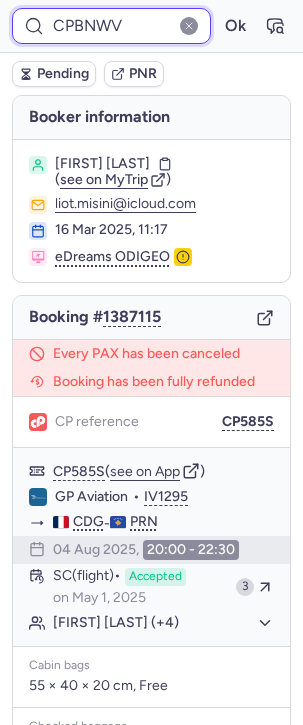 type on "CPBNWV" 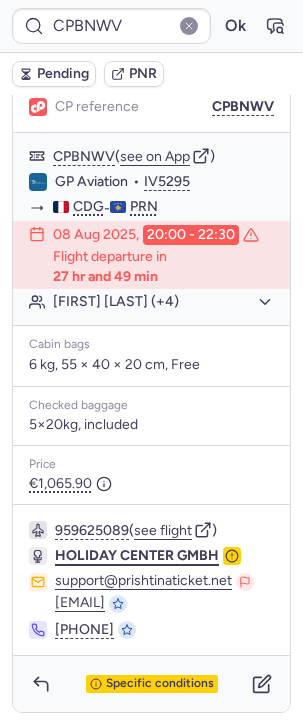 scroll, scrollTop: 0, scrollLeft: 0, axis: both 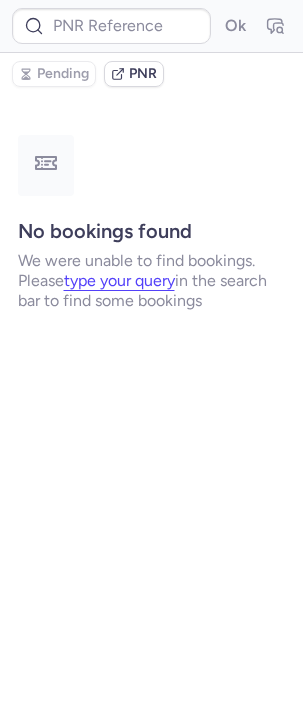 type on "CPSK99" 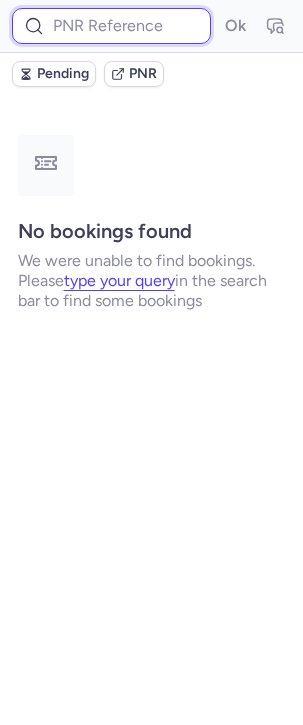 click at bounding box center [111, 26] 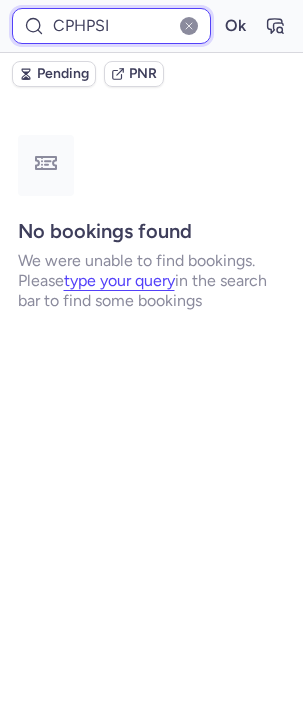 type on "CPHPSI" 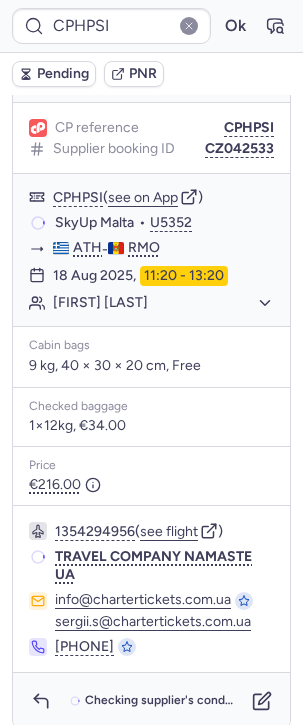 scroll, scrollTop: 270, scrollLeft: 0, axis: vertical 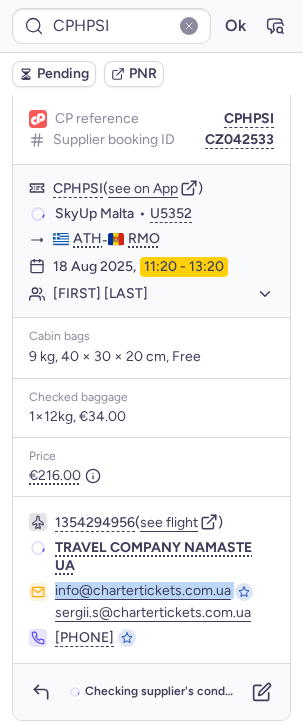 drag, startPoint x: 254, startPoint y: 583, endPoint x: 17, endPoint y: 580, distance: 237.01898 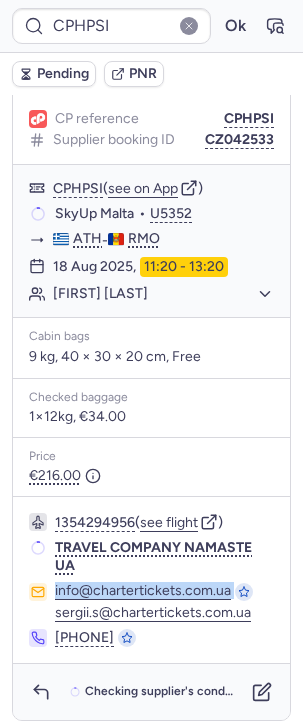 click on "[NUMBER] ( see flight ) TRAVEL COMPANY NAMASTE UA [EMAIL] [EMAIL] [PHONE]" at bounding box center [151, 580] 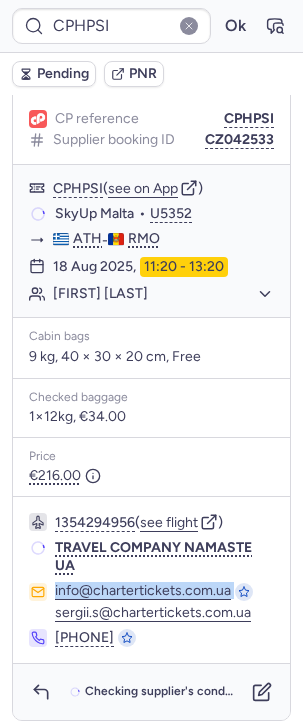 copy on "info@chartertickets.com.ua" 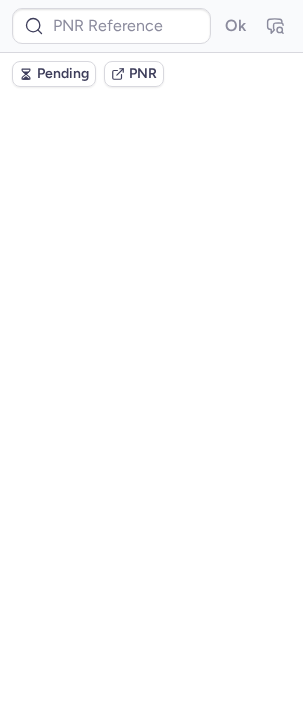 scroll, scrollTop: 0, scrollLeft: 0, axis: both 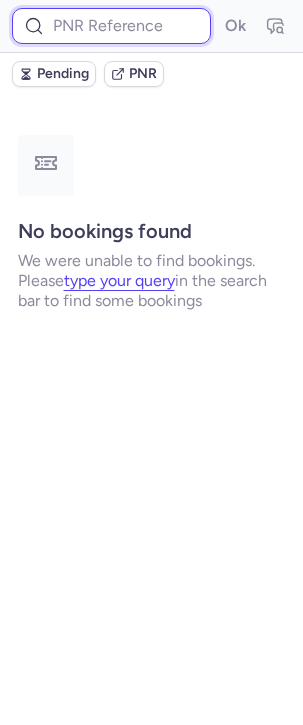 click at bounding box center [111, 26] 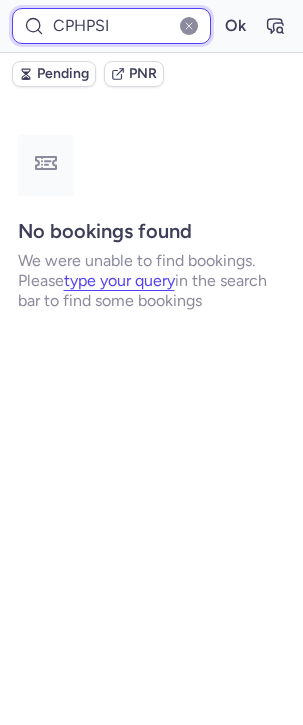 type on "CPHPSI" 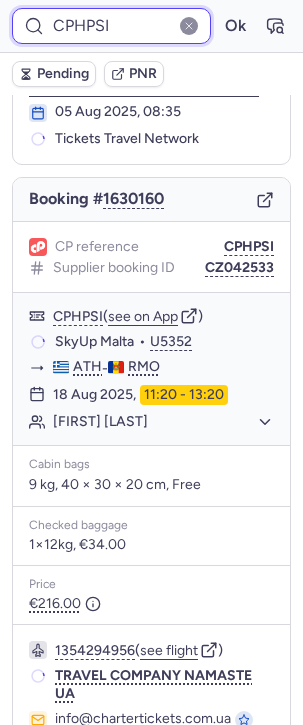 scroll, scrollTop: 270, scrollLeft: 0, axis: vertical 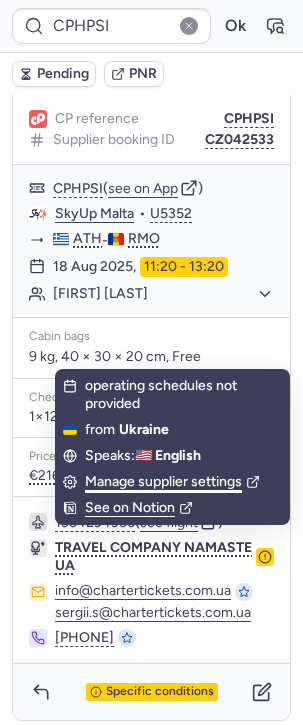click on "Manage supplier settings" at bounding box center (172, 482) 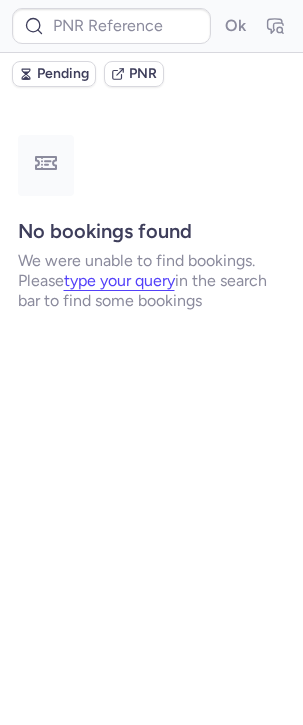 scroll, scrollTop: 0, scrollLeft: 0, axis: both 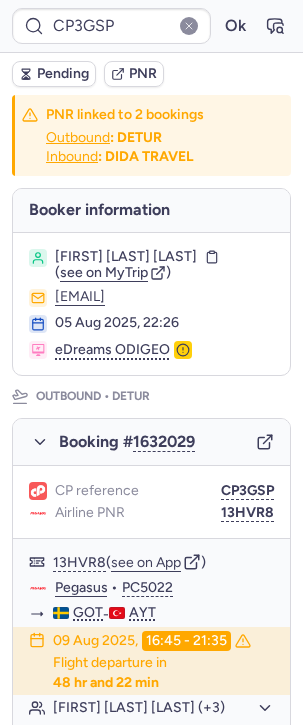 type on "CPYYWR" 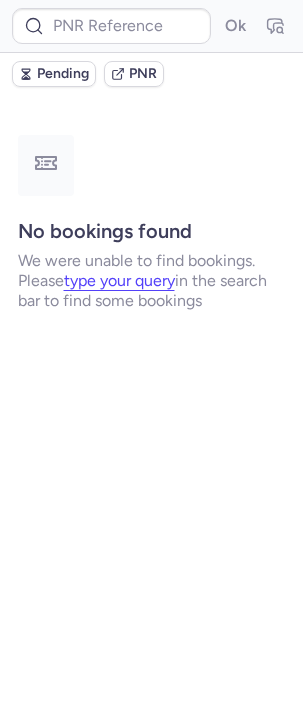 type on "CP3M7B" 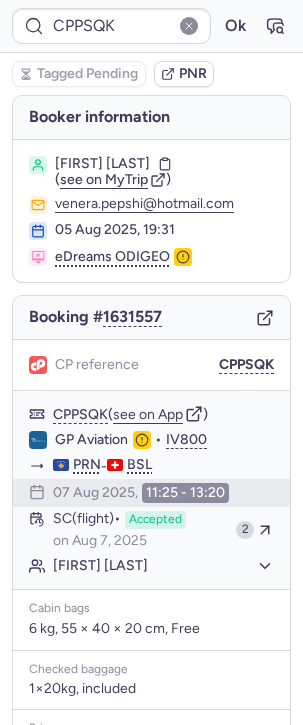 type on "CPPFFC" 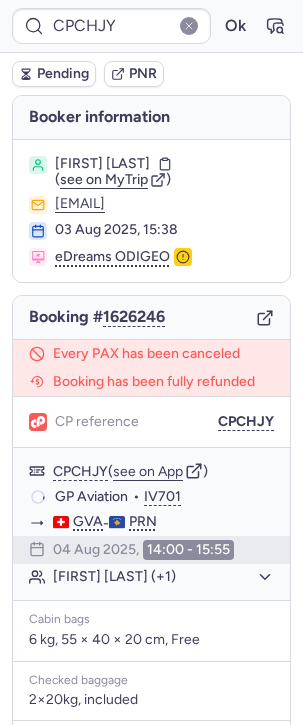 type on "CPDSHE" 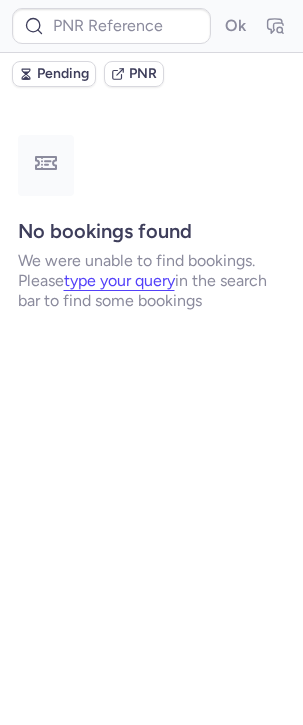 type on "CP3JZH" 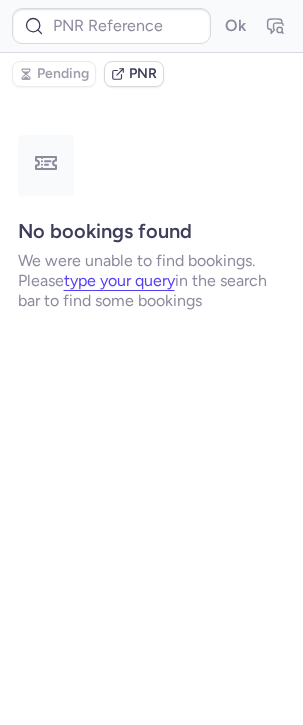 type on "CPK3MJ" 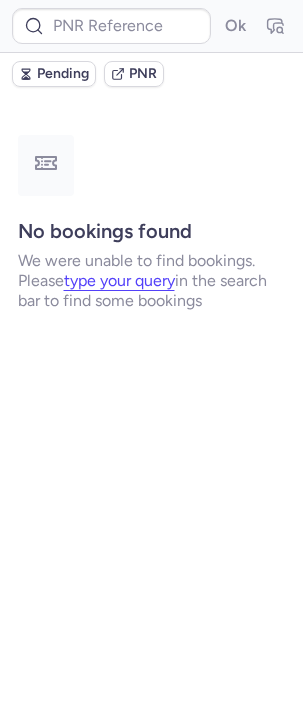 type on "CPY3PQ" 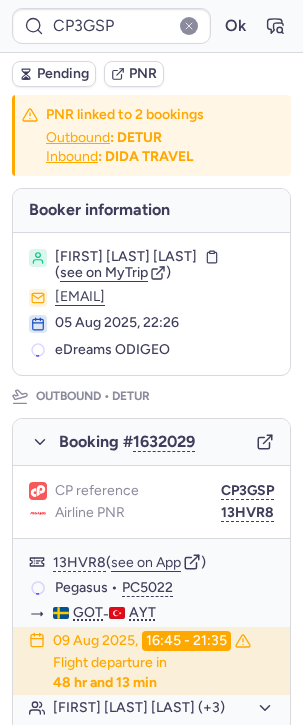 type on "CPSK99" 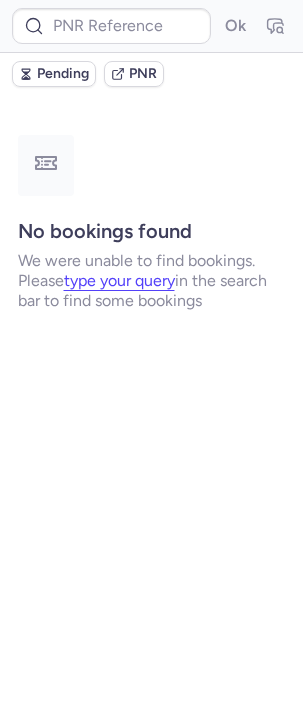 type on "CPSK99" 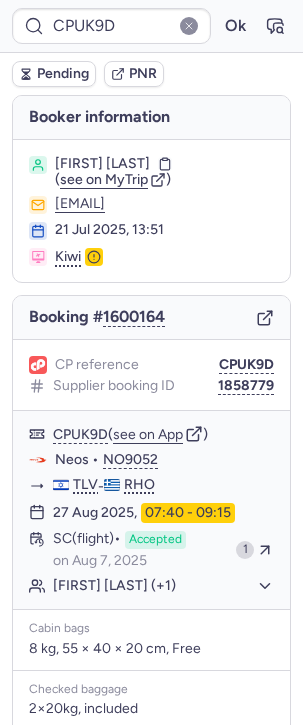 type on "CPD9TP" 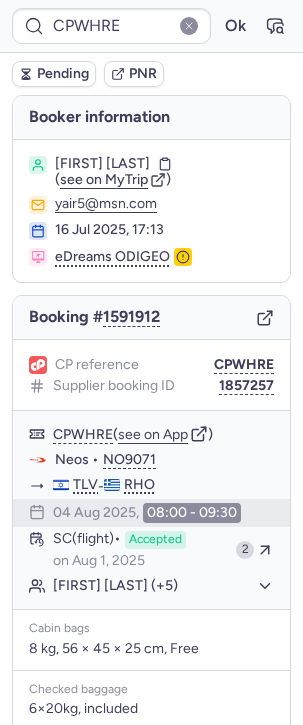 type on "CP8LXL" 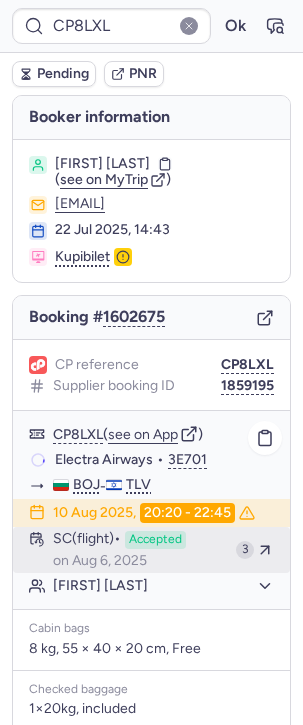 scroll, scrollTop: 451, scrollLeft: 0, axis: vertical 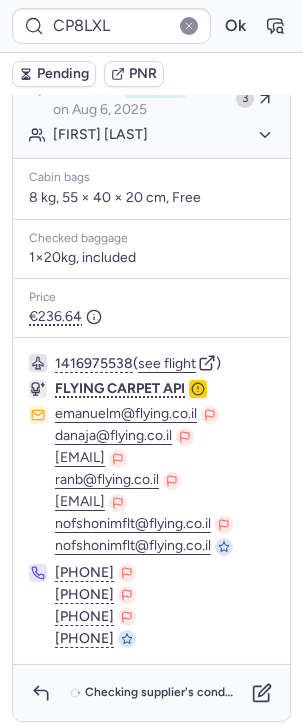 type 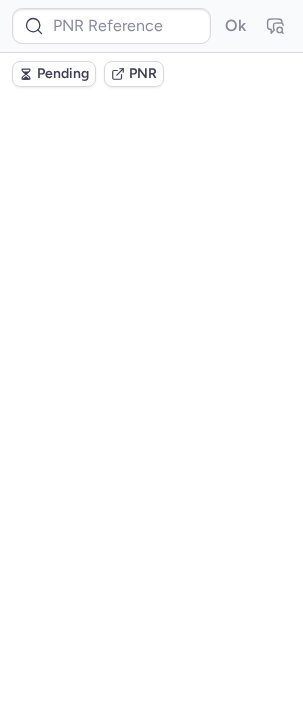 scroll, scrollTop: 0, scrollLeft: 0, axis: both 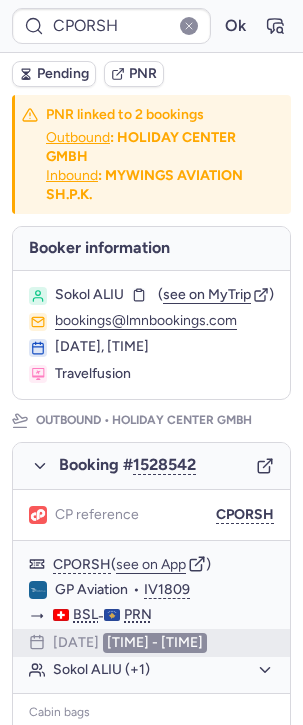 type on "CPUJ7T" 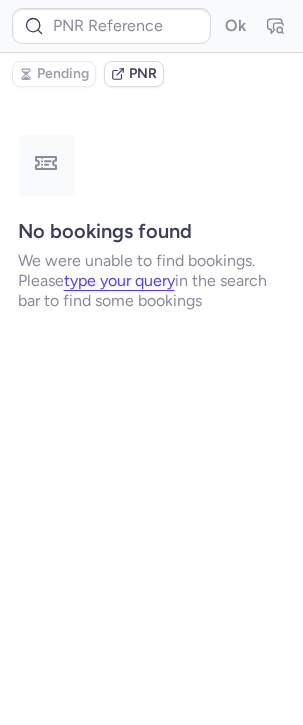 type on "CPIDI7" 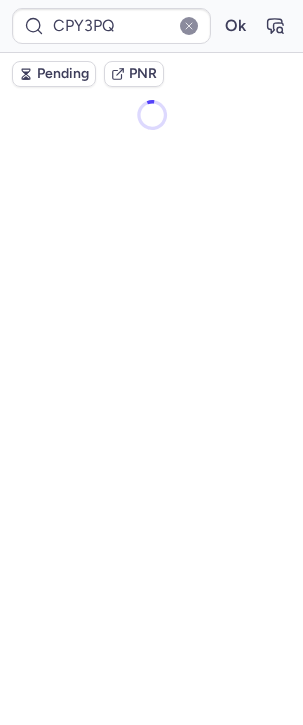scroll, scrollTop: 0, scrollLeft: 0, axis: both 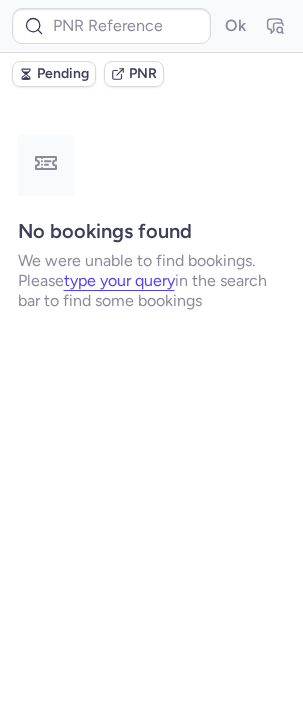 type on "CP585S" 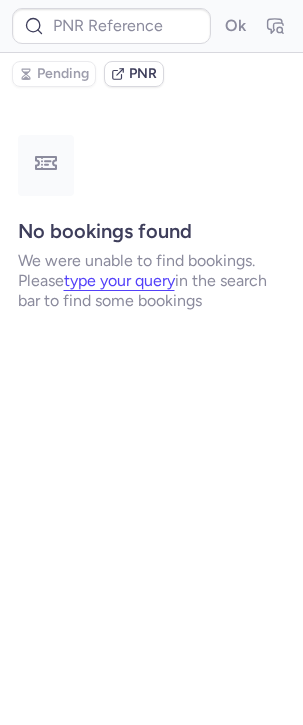 type on "CPTWP5" 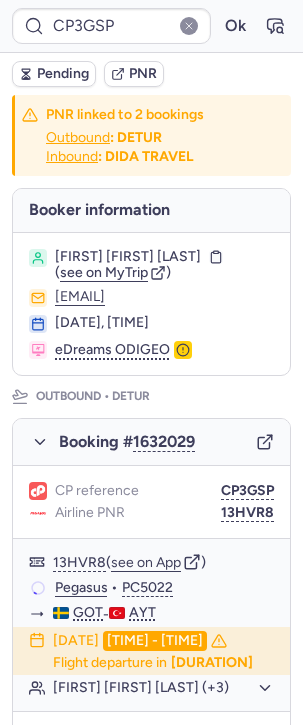 type on "CPSK99" 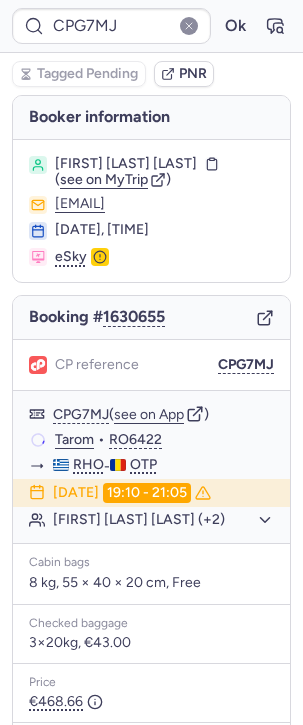 type on "CP585S" 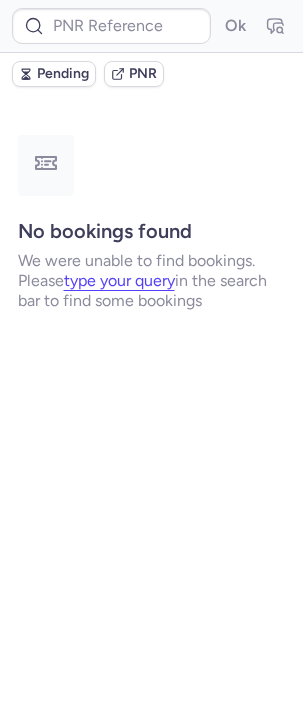 type on "001KUM" 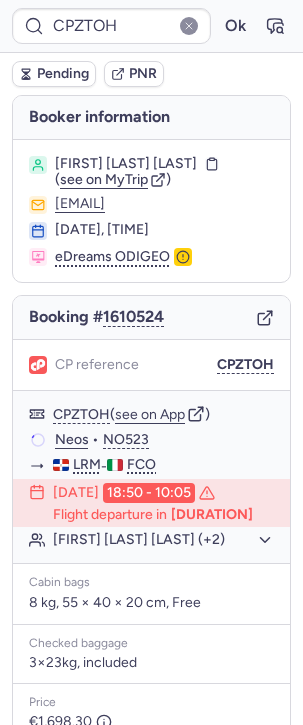 type on "CPRXJ9" 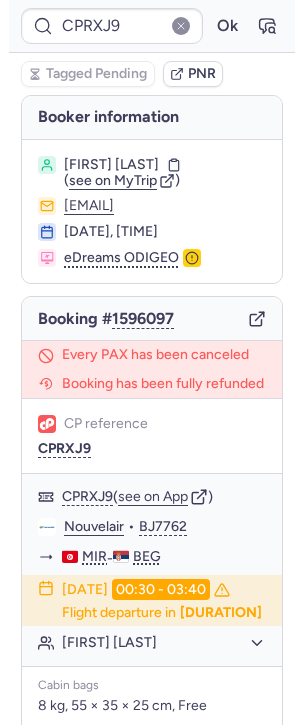 scroll, scrollTop: 284, scrollLeft: 0, axis: vertical 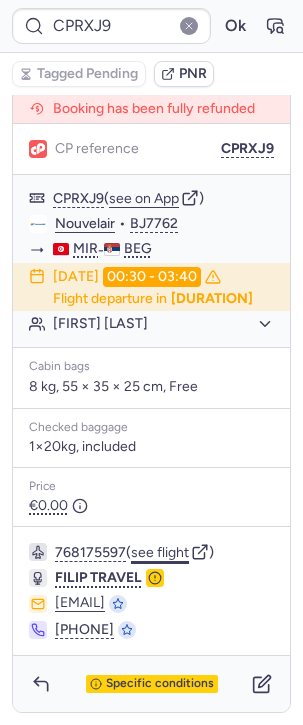 click on "see flight" 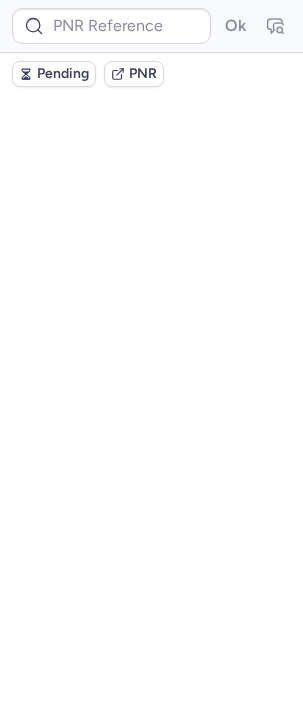 scroll, scrollTop: 0, scrollLeft: 0, axis: both 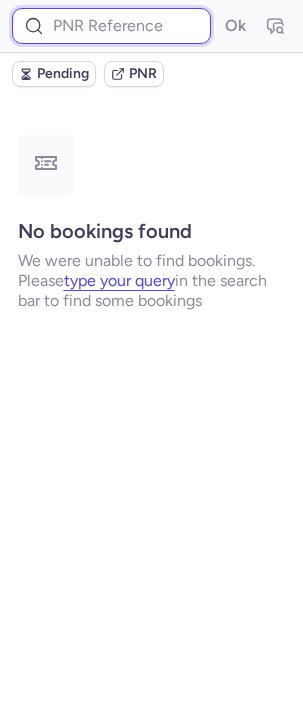 click at bounding box center (111, 26) 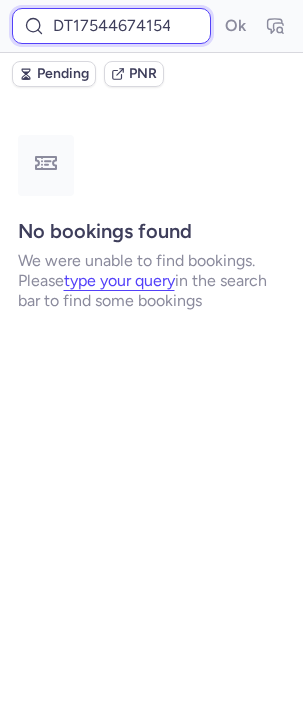 scroll, scrollTop: 0, scrollLeft: 44, axis: horizontal 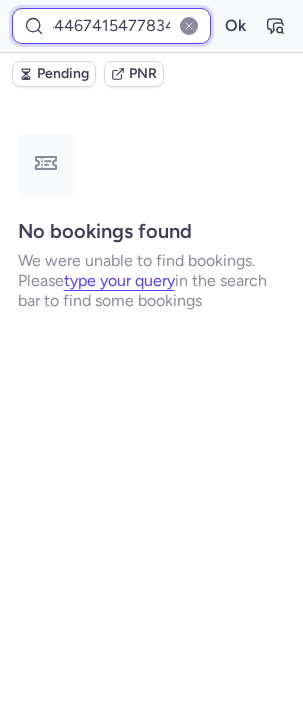 type on "DT1754467415477834" 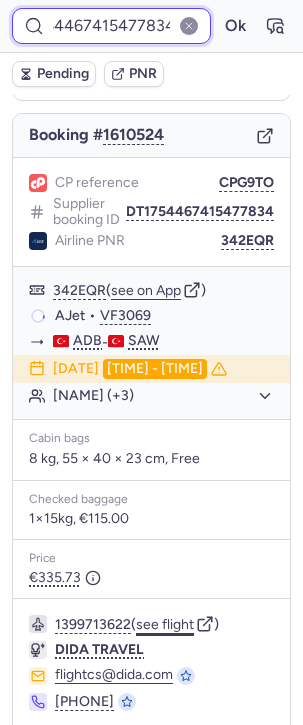 scroll, scrollTop: 0, scrollLeft: 0, axis: both 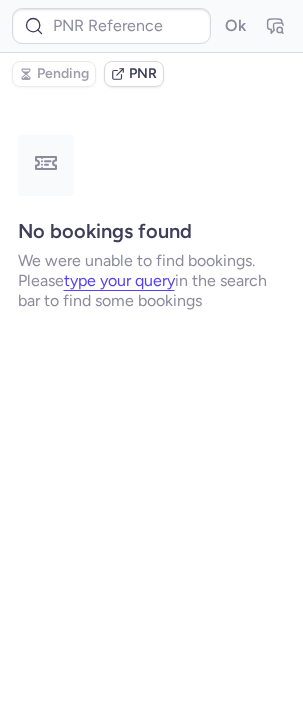 type on "CPGFPF" 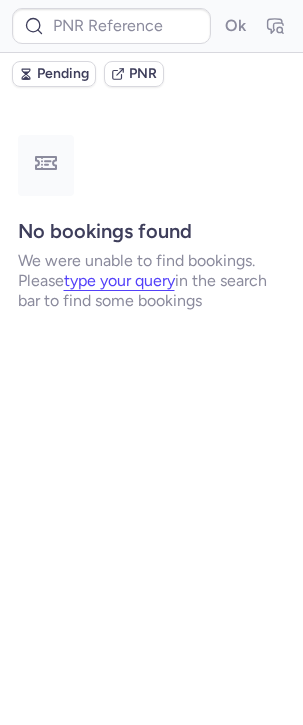 type on "CPGFPF" 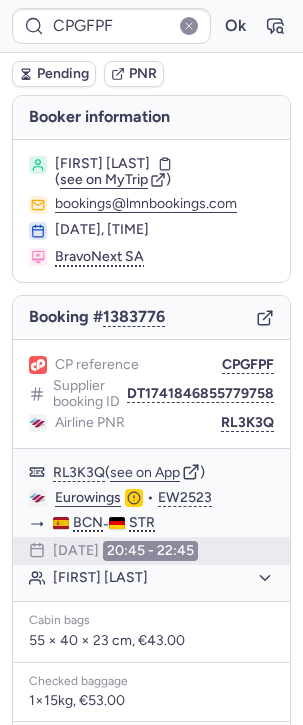 type 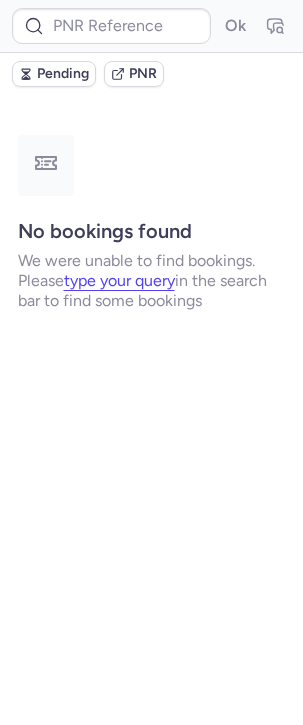 scroll, scrollTop: 0, scrollLeft: 0, axis: both 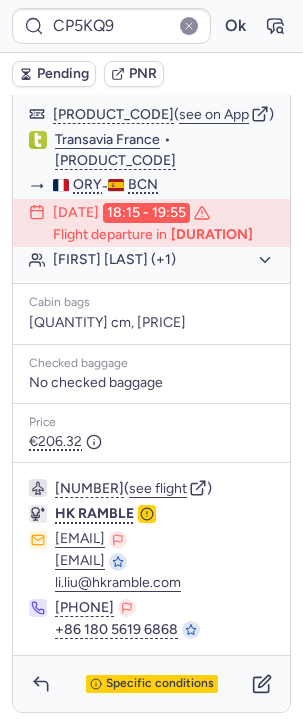 type on "CP585S" 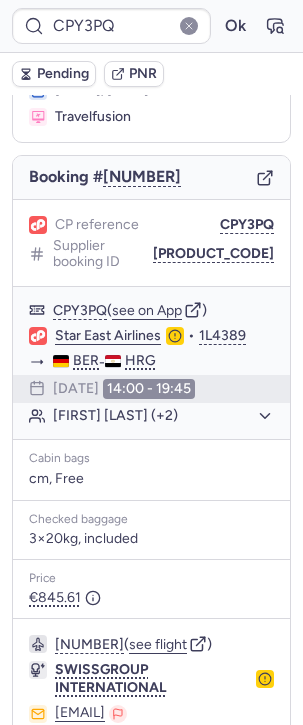 scroll, scrollTop: 0, scrollLeft: 0, axis: both 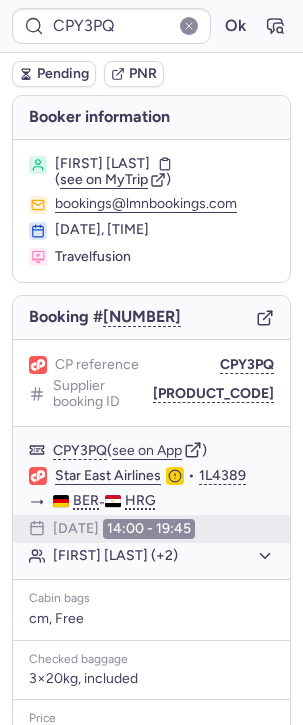 click on "CPY3PQ  Ok" at bounding box center (151, 26) 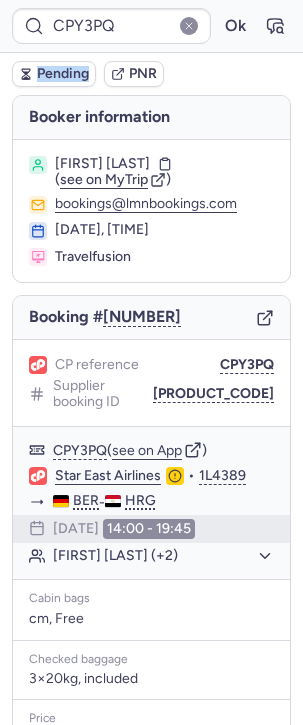 click on "CPY3PQ  Ok" at bounding box center (151, 26) 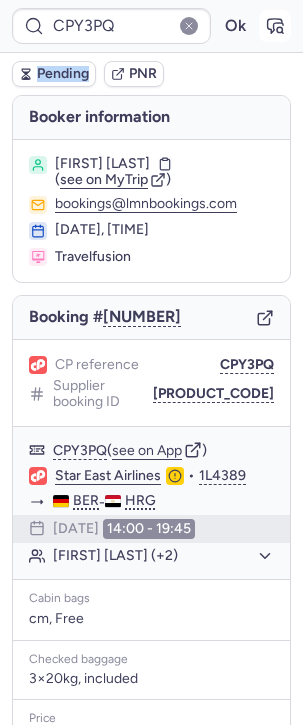 click at bounding box center [275, 26] 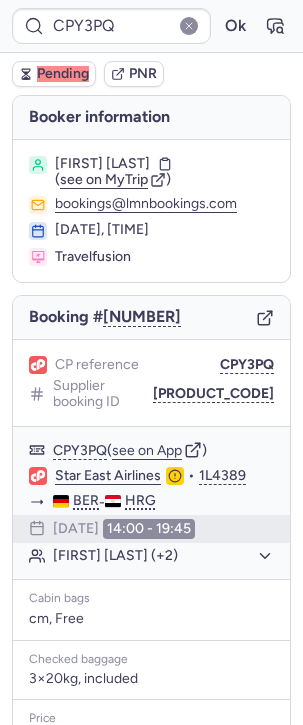 type on "CP3GSP" 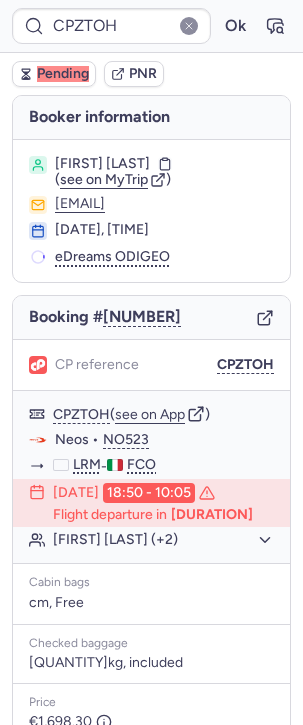 type on "CPB6O8" 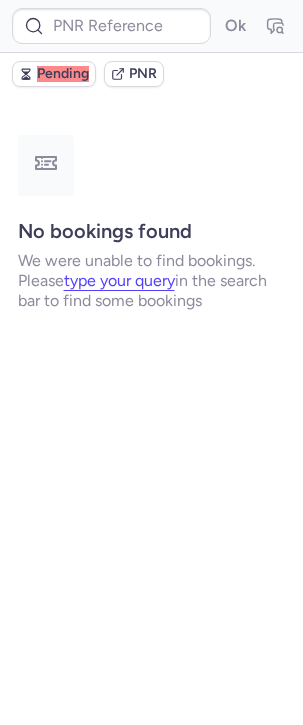 type on "CPY3PQ" 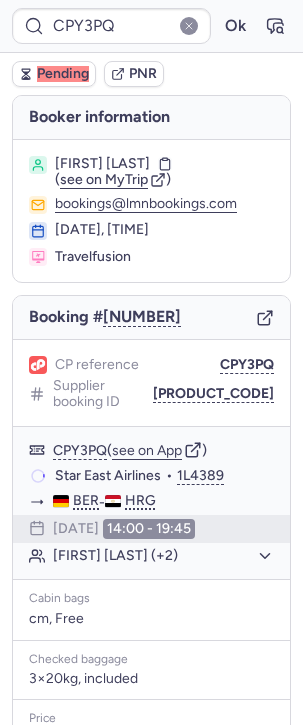 type on "CP585S" 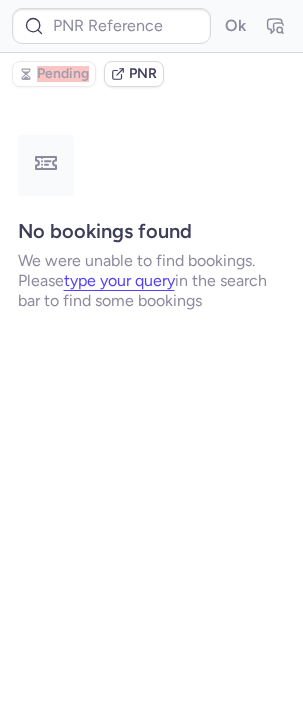 type on "DT1744463561176299" 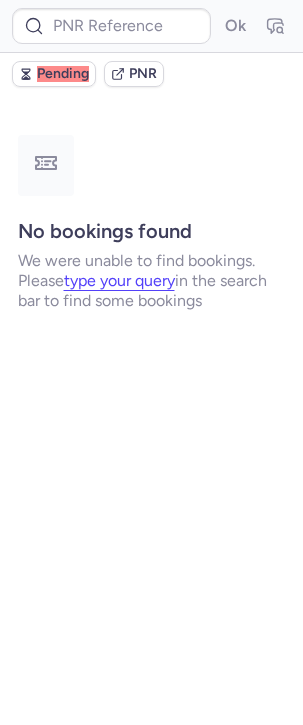 type on "CP5KQ9" 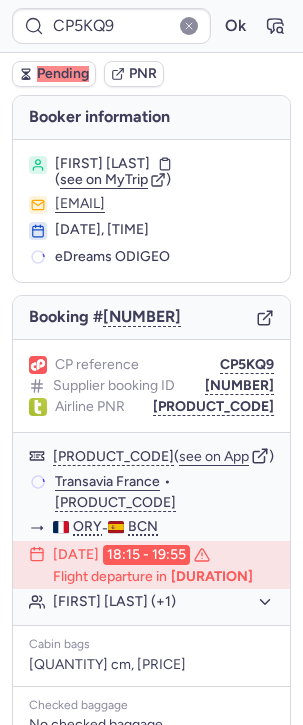 type 